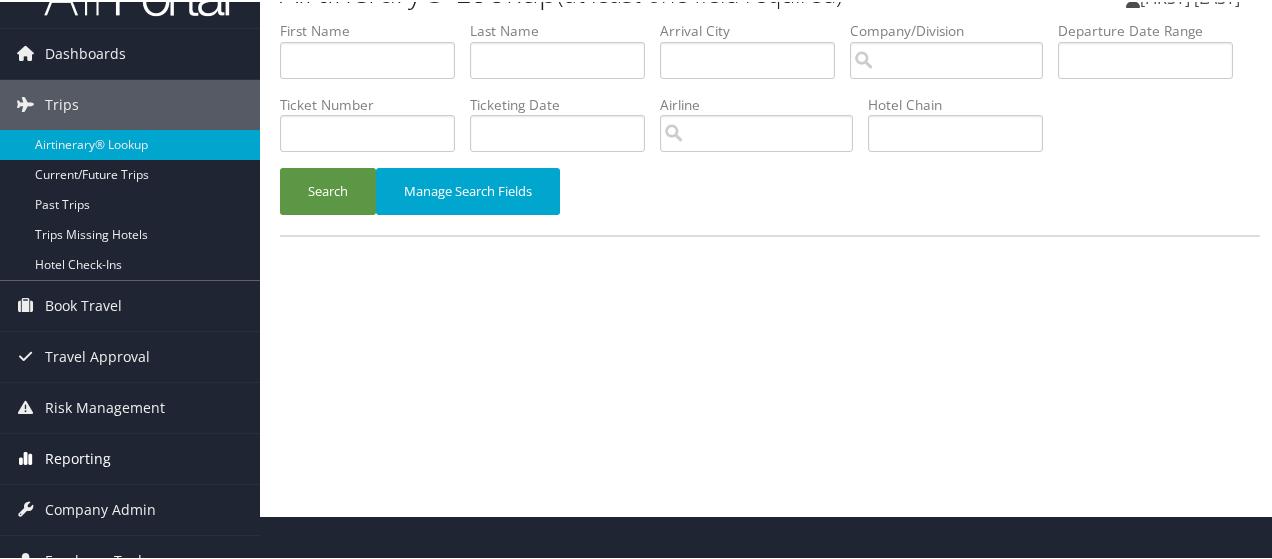scroll, scrollTop: 66, scrollLeft: 0, axis: vertical 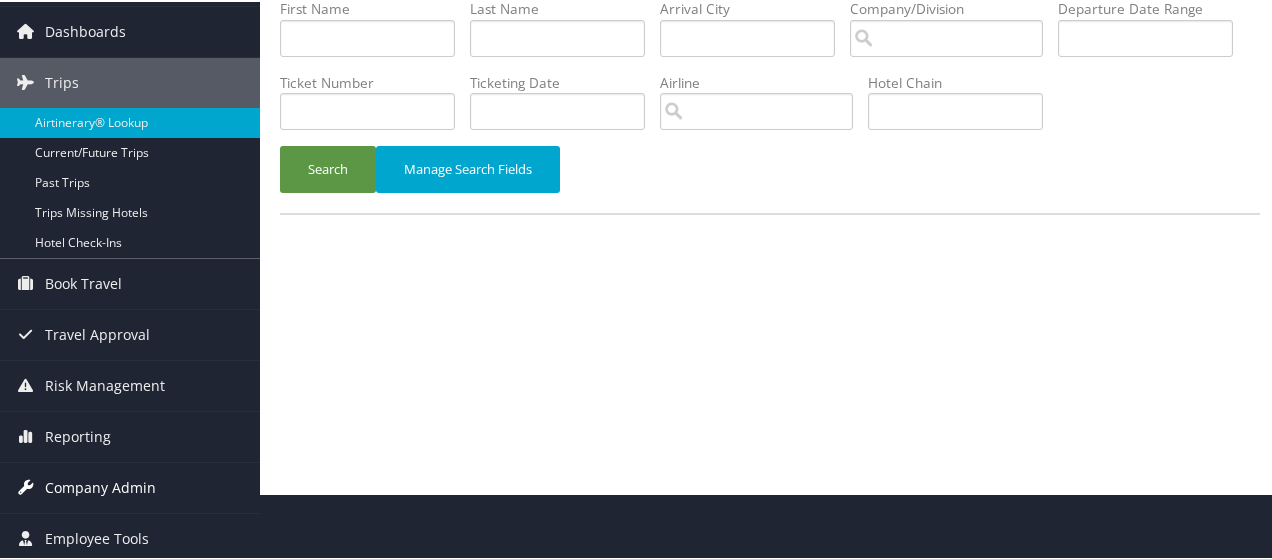 click on "Company Admin" at bounding box center (100, 486) 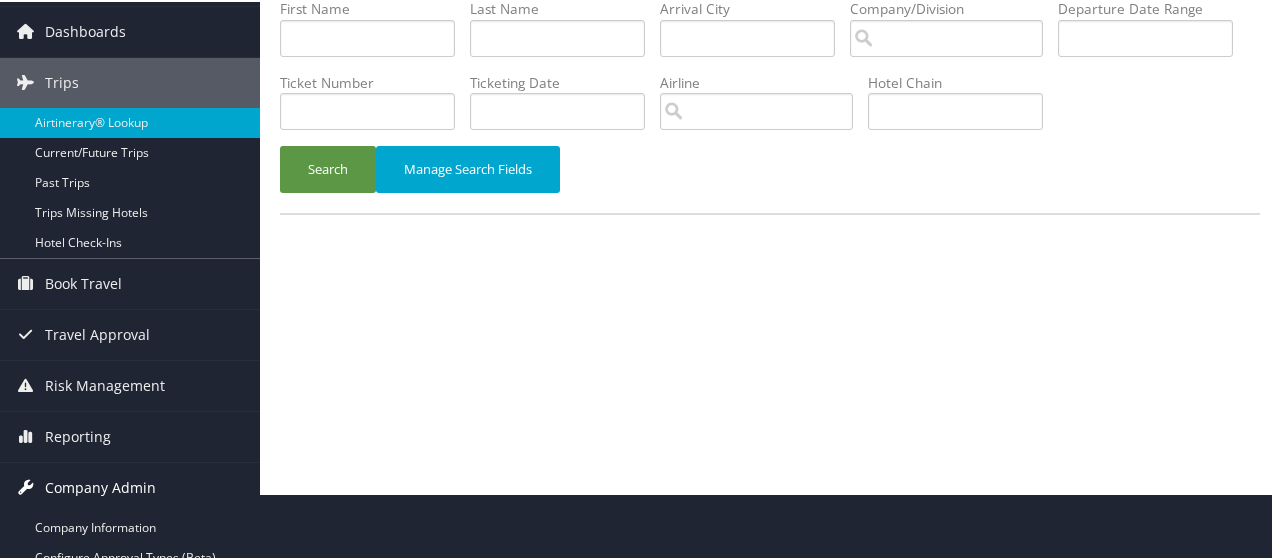 scroll, scrollTop: 166, scrollLeft: 0, axis: vertical 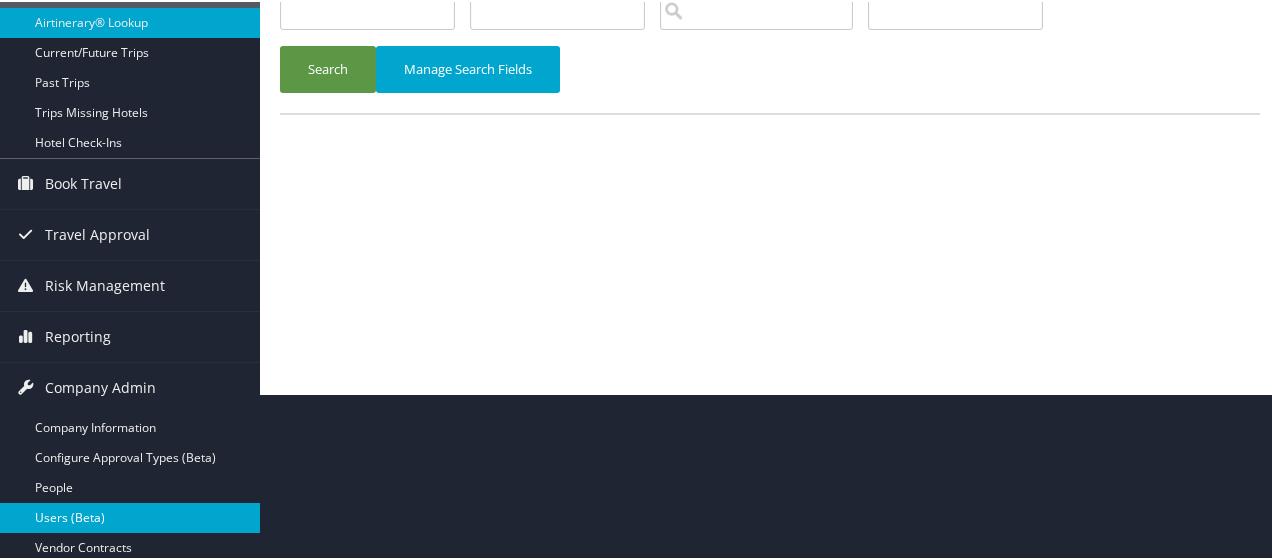 click on "Users (Beta)" at bounding box center (130, 516) 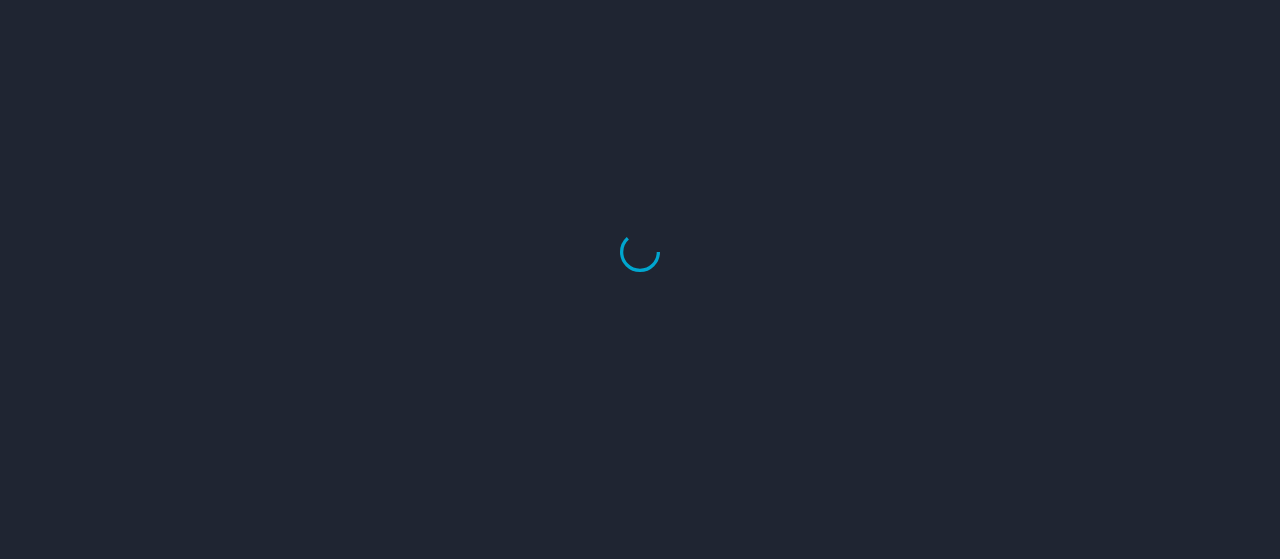 scroll, scrollTop: 0, scrollLeft: 0, axis: both 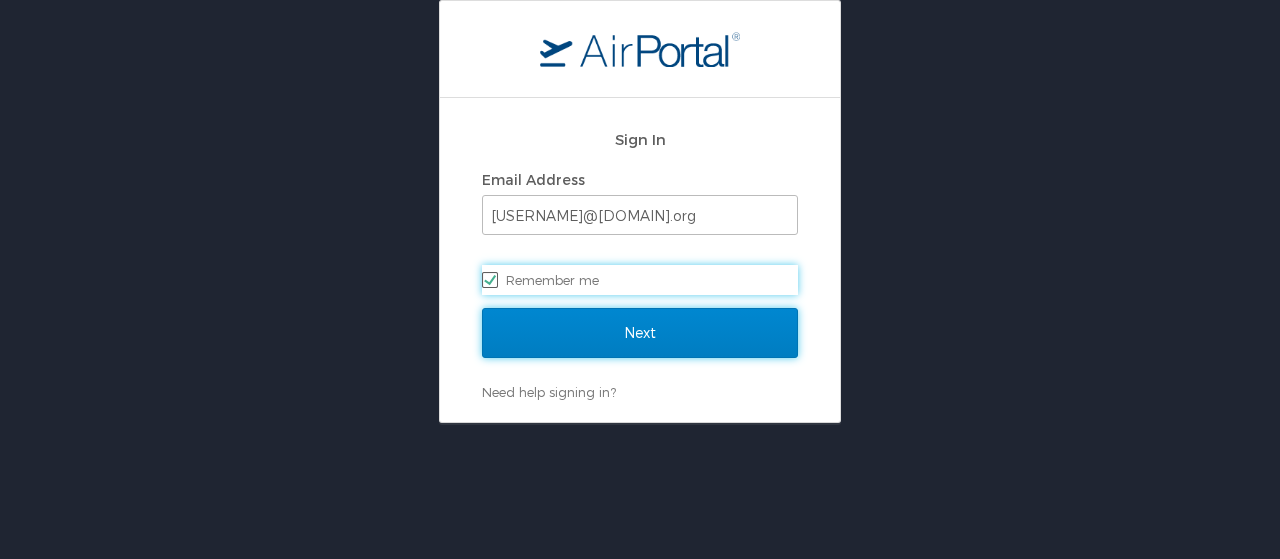 click on "Next" at bounding box center [640, 333] 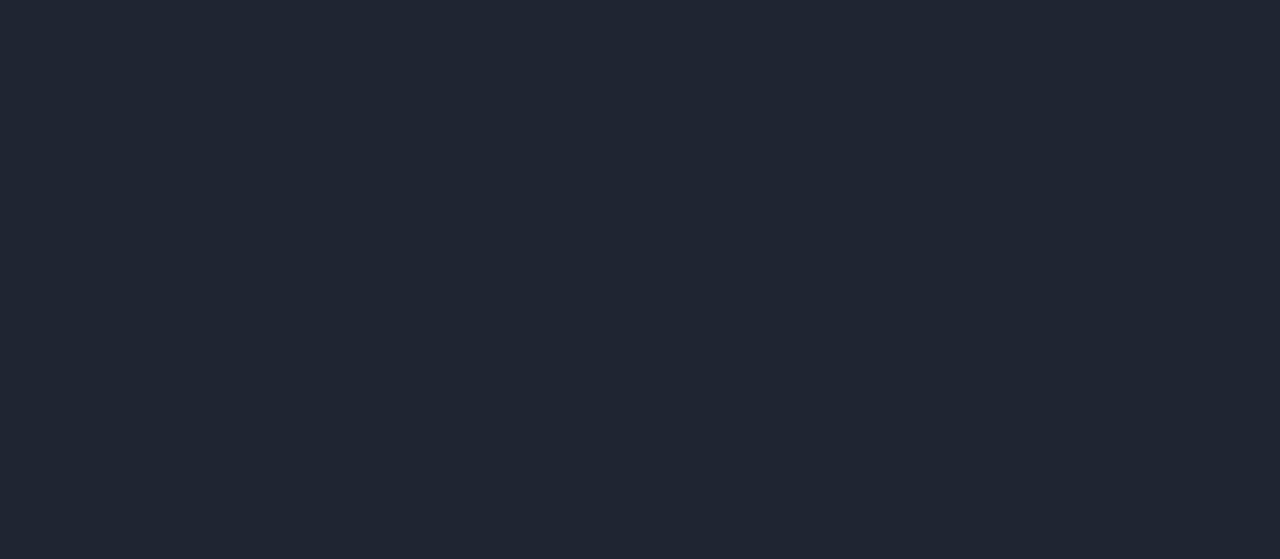 scroll, scrollTop: 0, scrollLeft: 0, axis: both 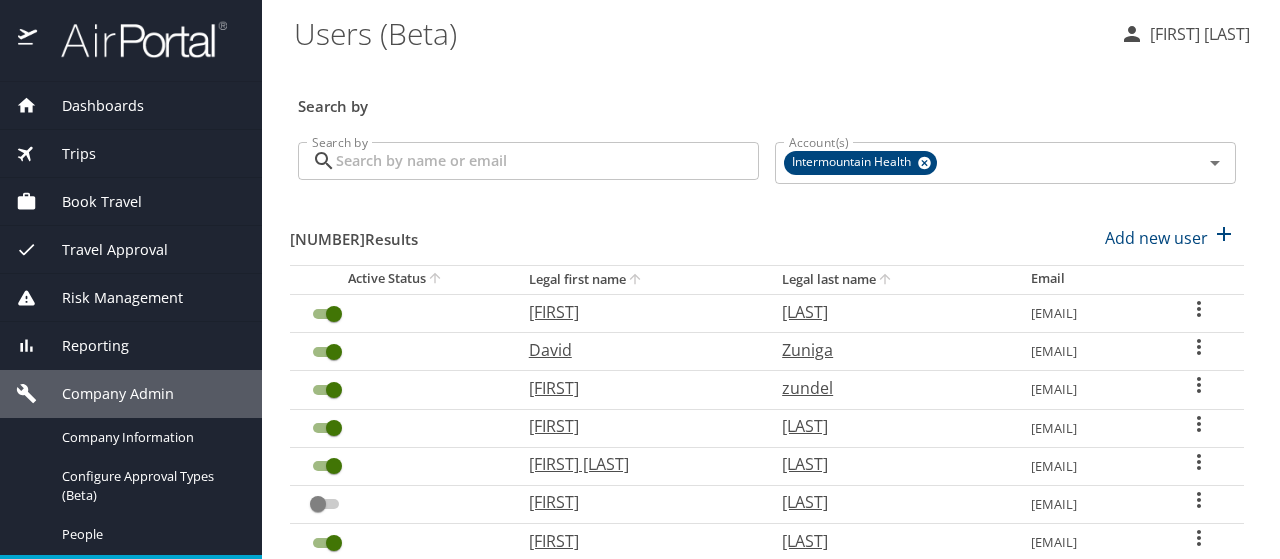 click on "Search by" at bounding box center (547, 161) 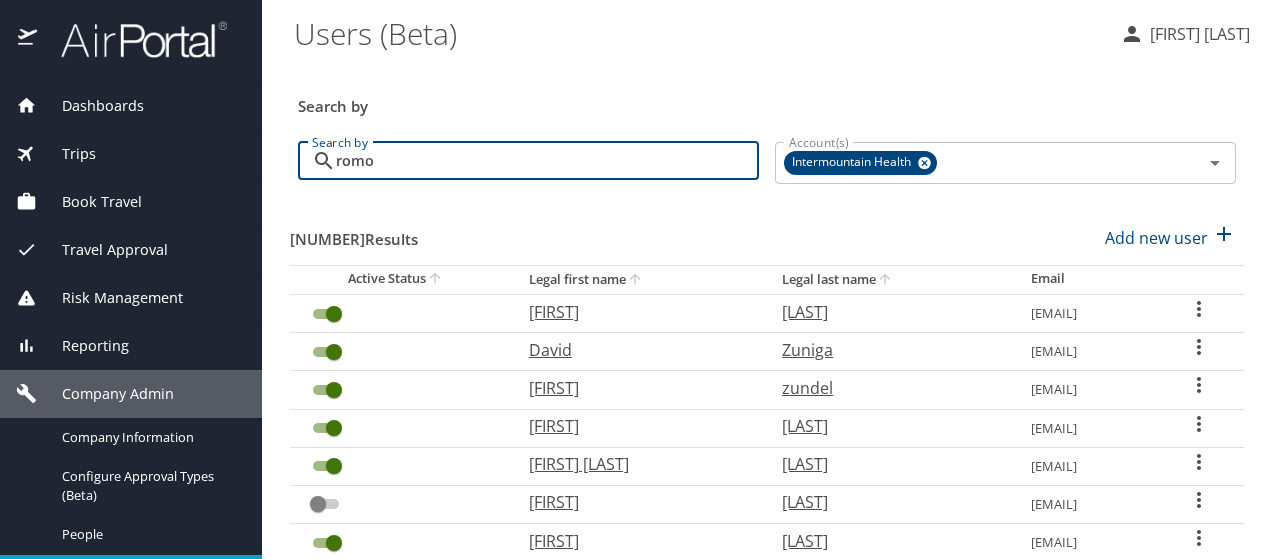 type on "romo" 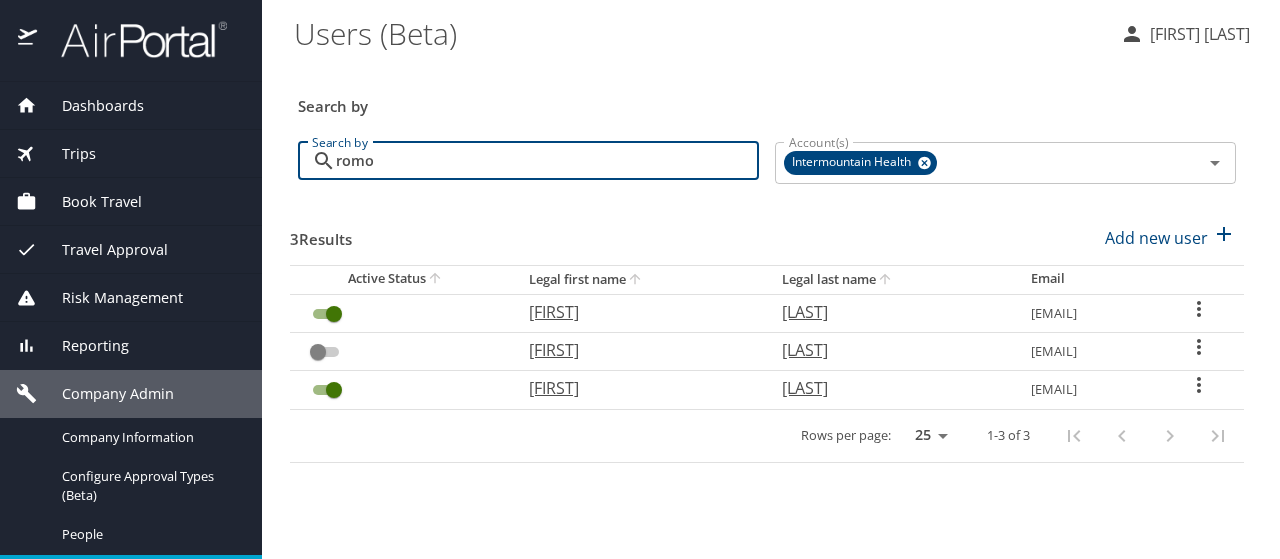click 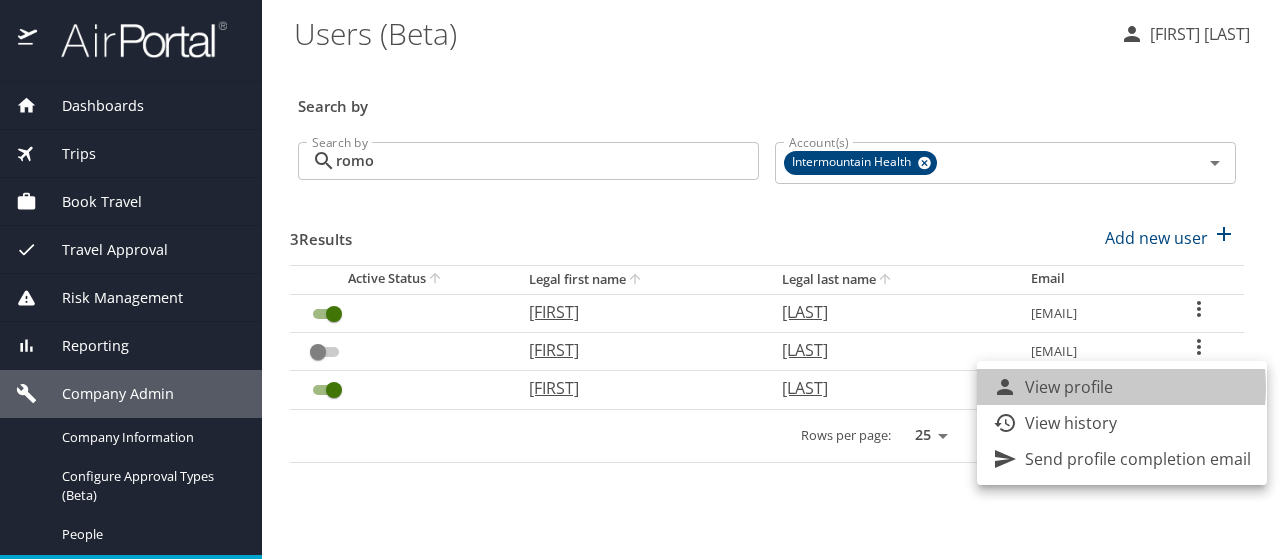 click on "View profile" at bounding box center [1069, 387] 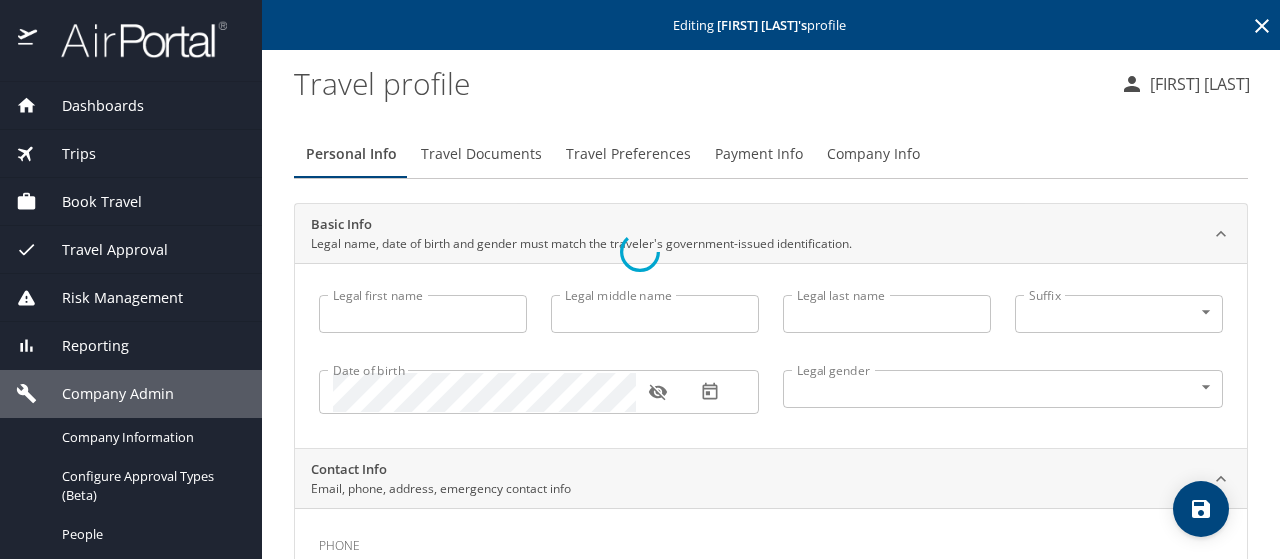 type on "[FIRST]" 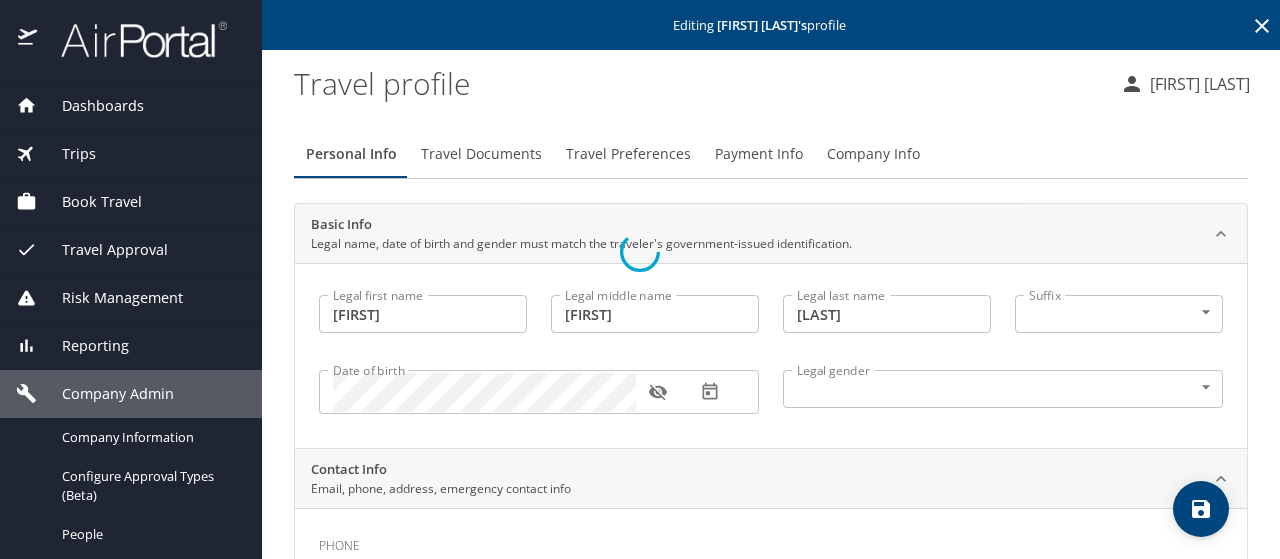 select on "US" 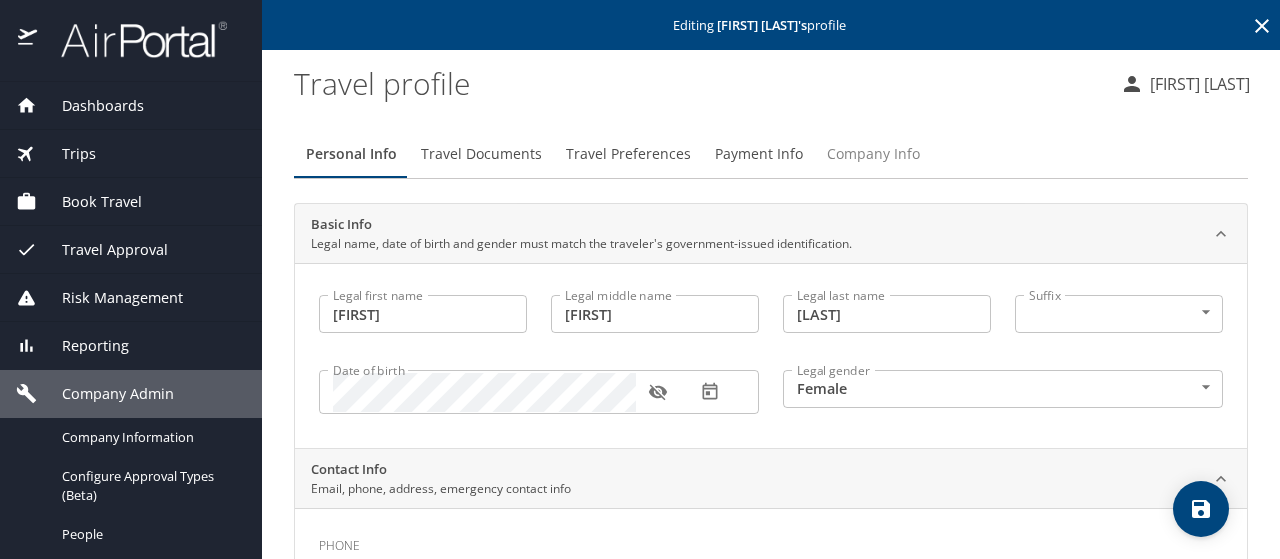 click on "Company Info" at bounding box center (873, 154) 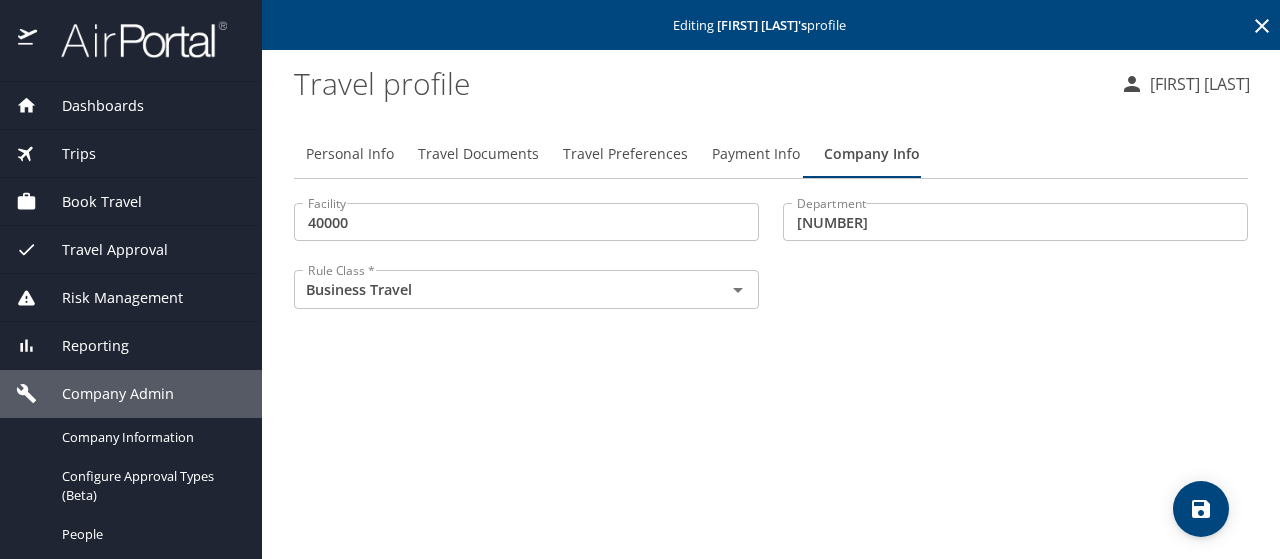 click on "Payment Info" at bounding box center (756, 154) 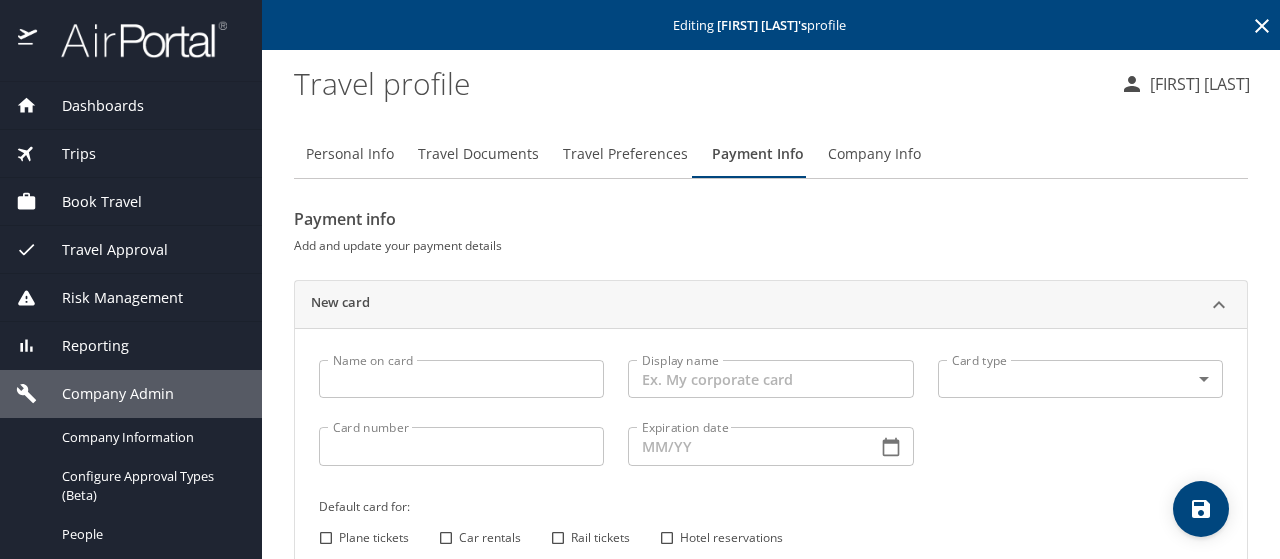 click on "Name on card" at bounding box center (461, 379) 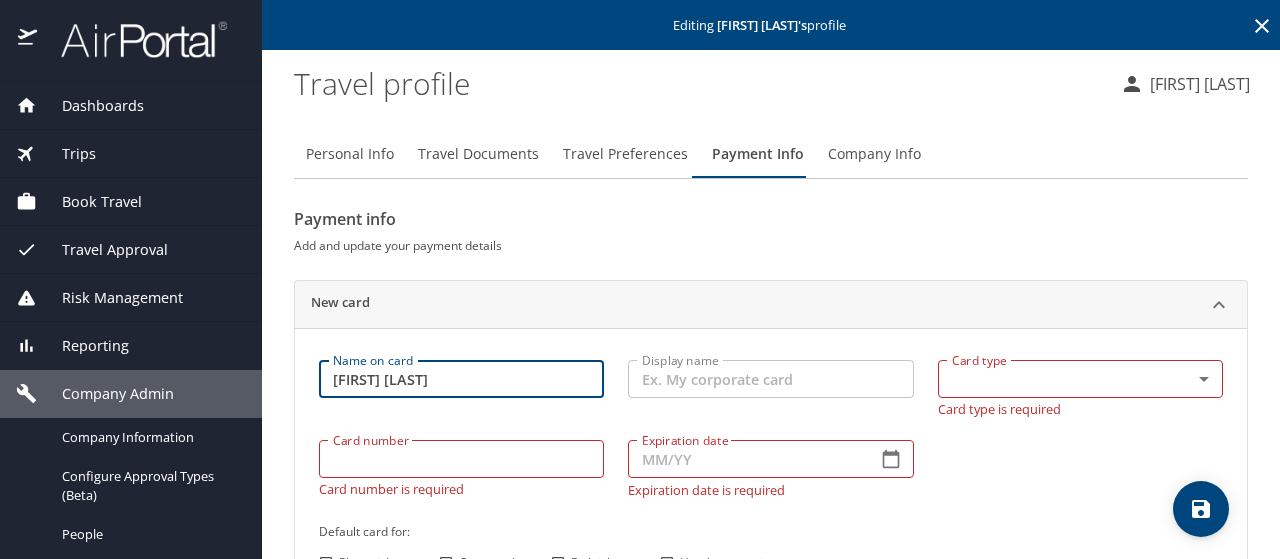 type on "[FIRST] [LAST]" 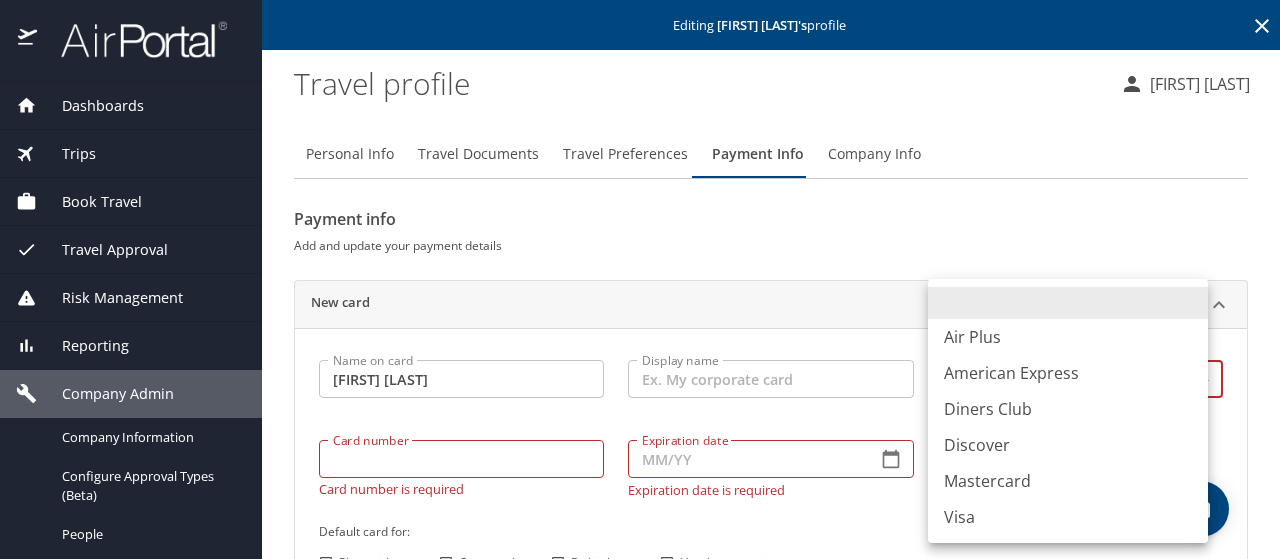 click on "Dashboards AirPortal 360™ Manager My Travel Dashboard Trips Airtinerary® Lookup Current / Future Trips Past Trips Trips Missing Hotel Hotel Check-ins Book Travel Request Agent Booking Approval Request (Beta) Book/Manage Online Trips Travel Approval Pending Trip Approvals Approved Trips Canceled Trips Approvals (Beta) Risk Management SecurityLogic® Map Assistance Requests Travel Alerts Notifications Reporting Unused Tickets Savings Tracker Value Scorecard Virtual Pay Lookup Domo IBank Prime Analytics Company Admin Company Information Configure Approval Types (Beta) People Users (Beta) Vendor Contracts Help Desk Service Fees Reporting Fields (Beta) Report Settings Virtual Pay Settings Employee Tools Help Desk   Editing   [FIRST] [LAST] 's  profile   Travel profile [FIRST] [LAST] Personal Info Travel Documents Travel Preferences Payment Info Company Info Payment info Add and update your payment details New card   Name on card [FIRST] [LAST] Name on card   Display name Display name   Card type ​   Visa" at bounding box center [640, 279] 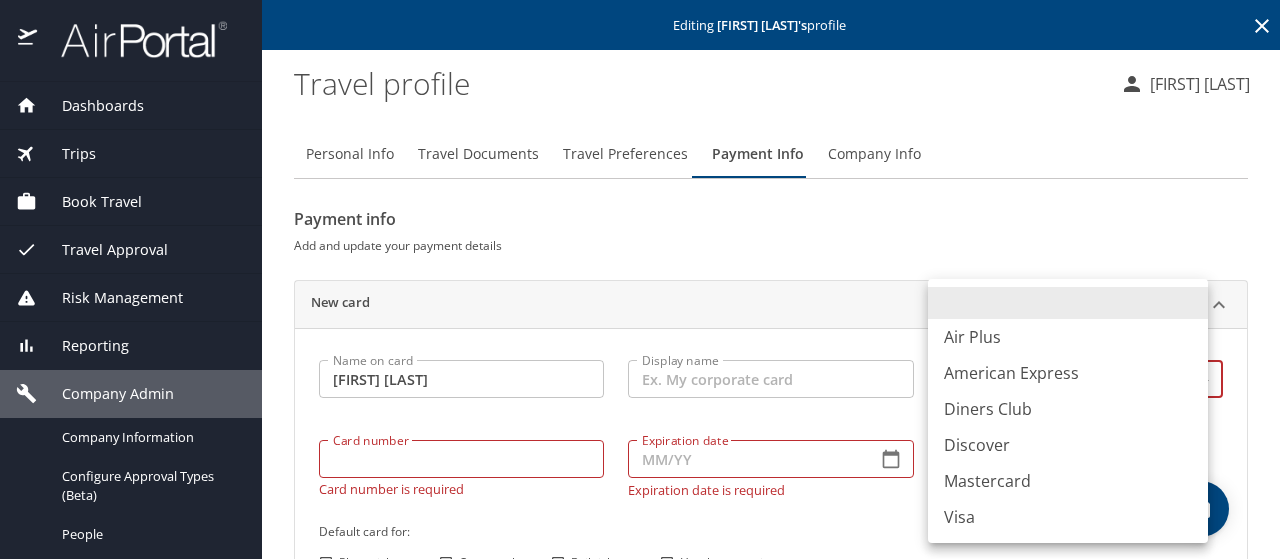 type on "VI" 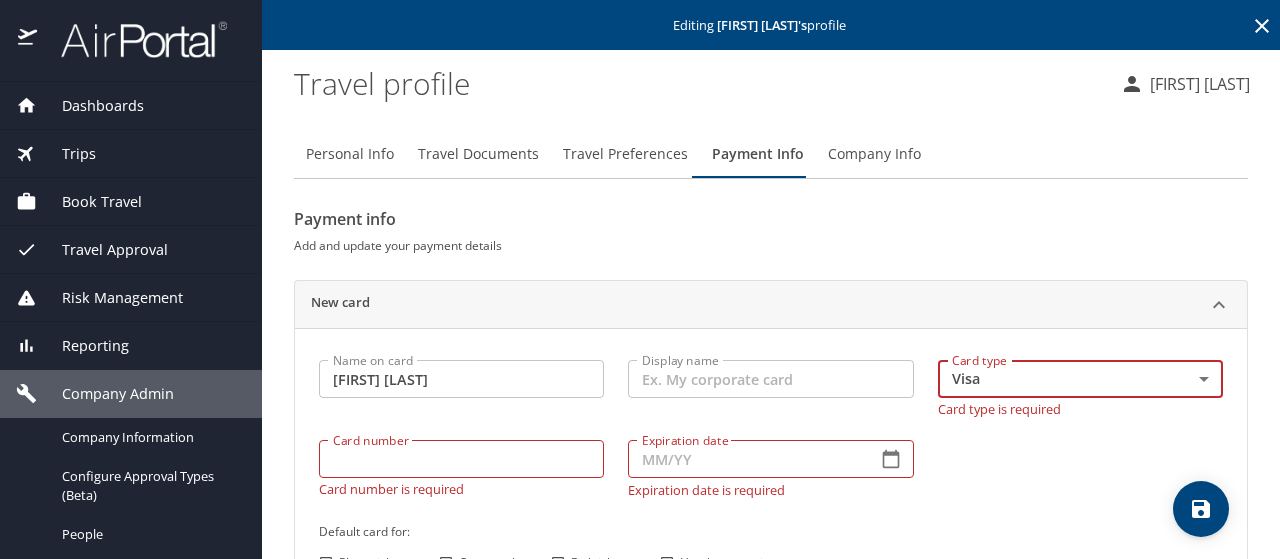 click on "Card number" at bounding box center [461, 459] 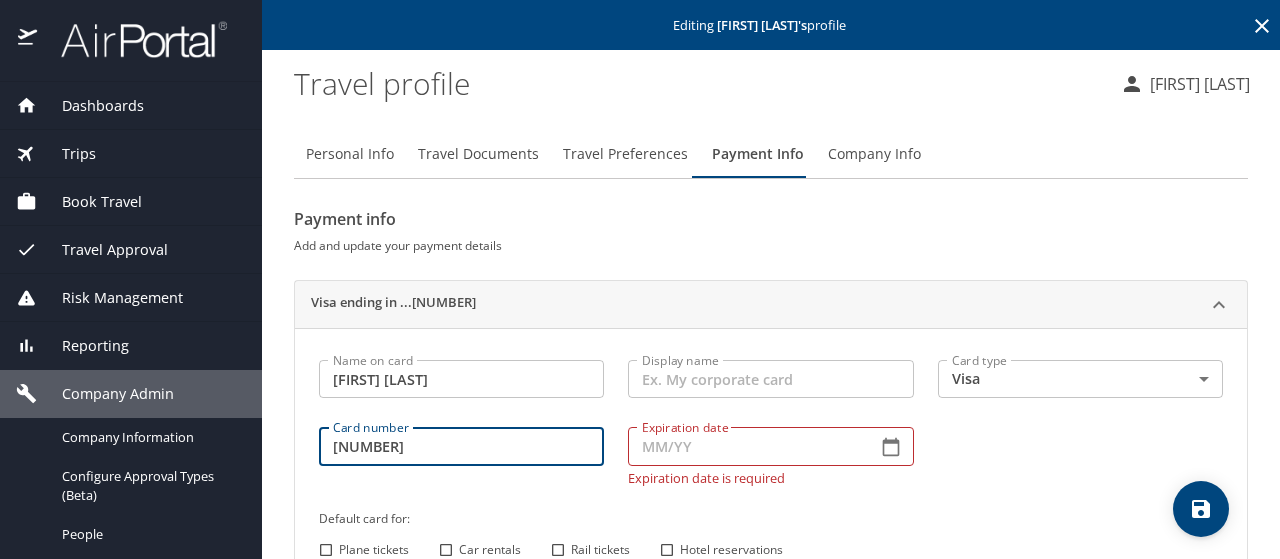 type on "[NUMBER]" 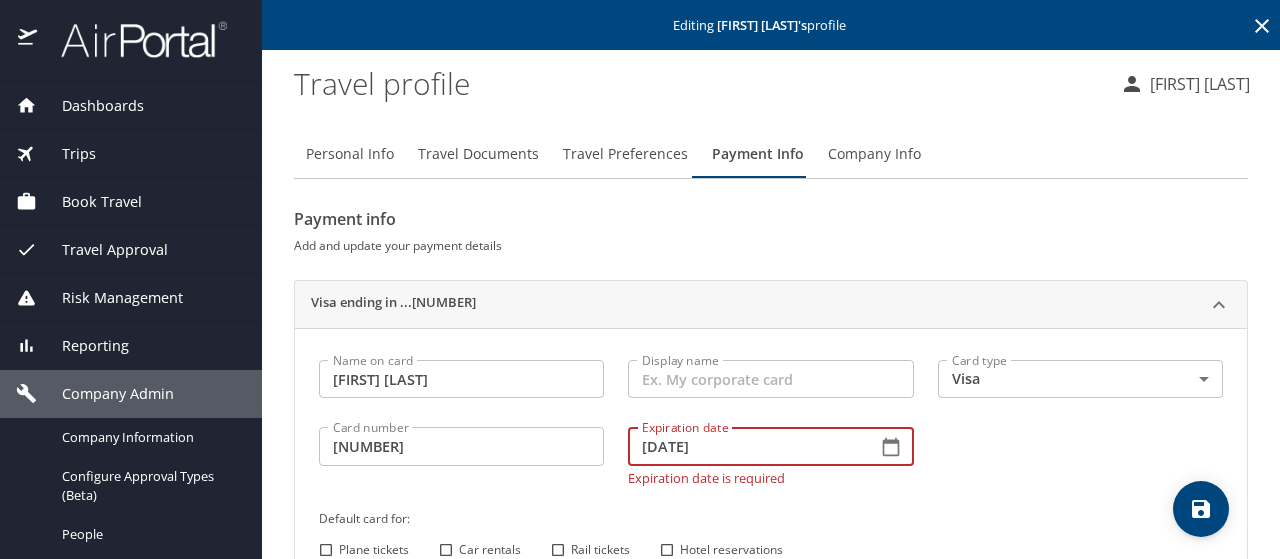 type on "[DATE]" 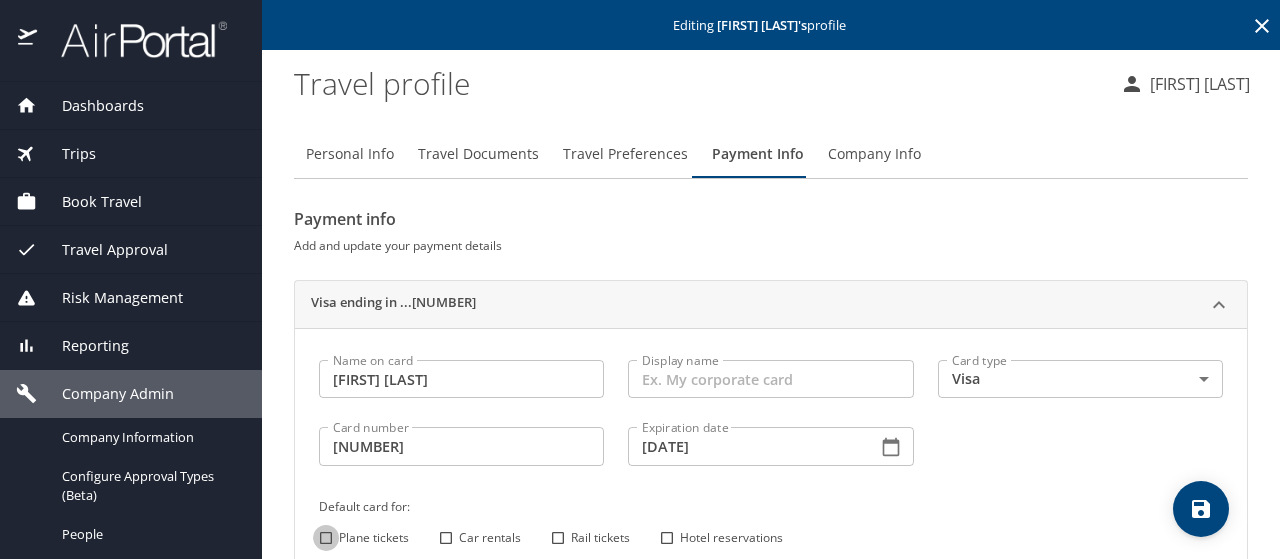 click on "Plane tickets" at bounding box center (326, 538) 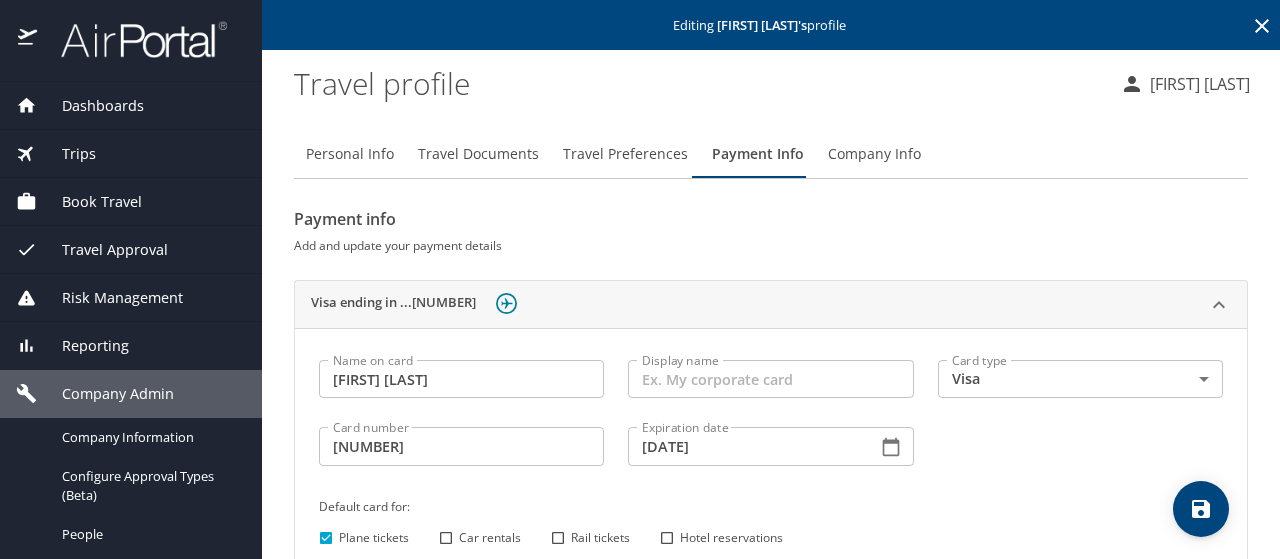 click on "Car rentals" at bounding box center [446, 538] 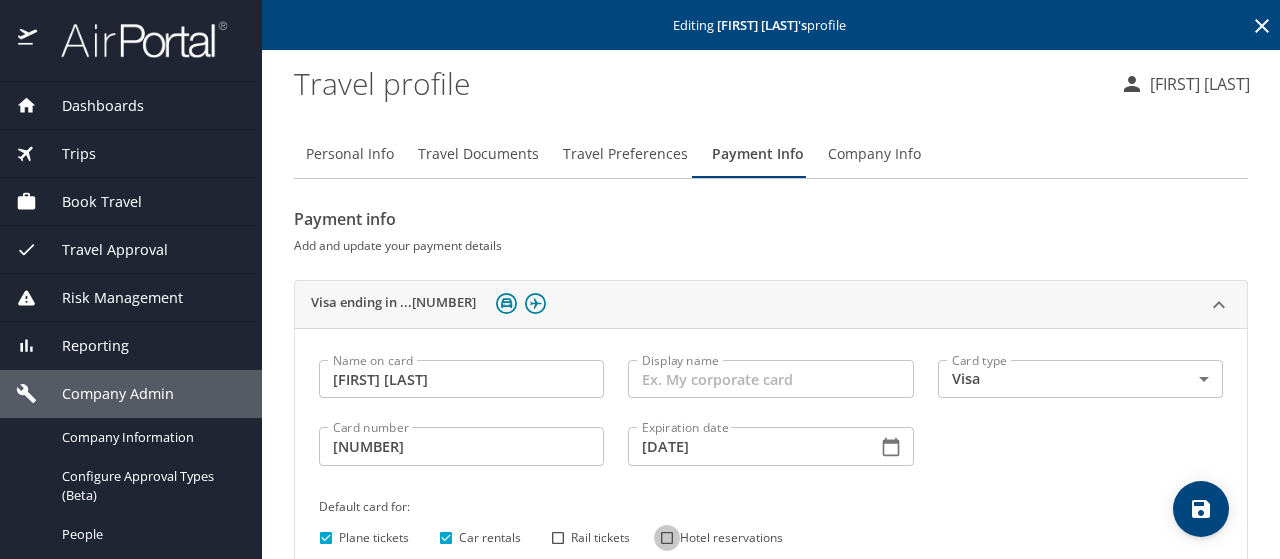 click on "Hotel reservations" at bounding box center (667, 538) 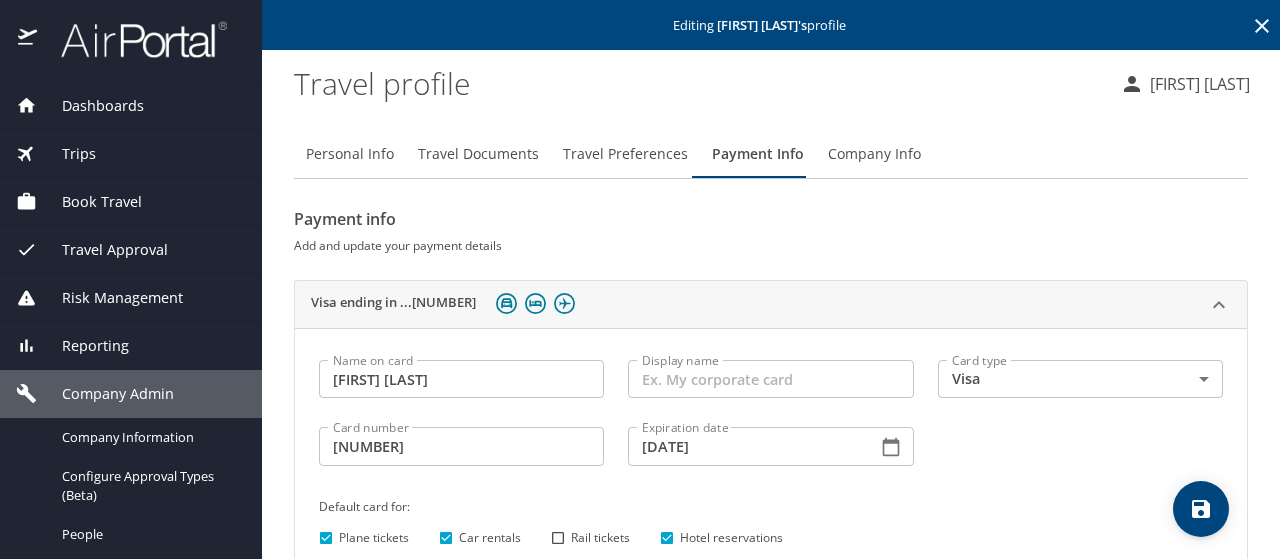 click 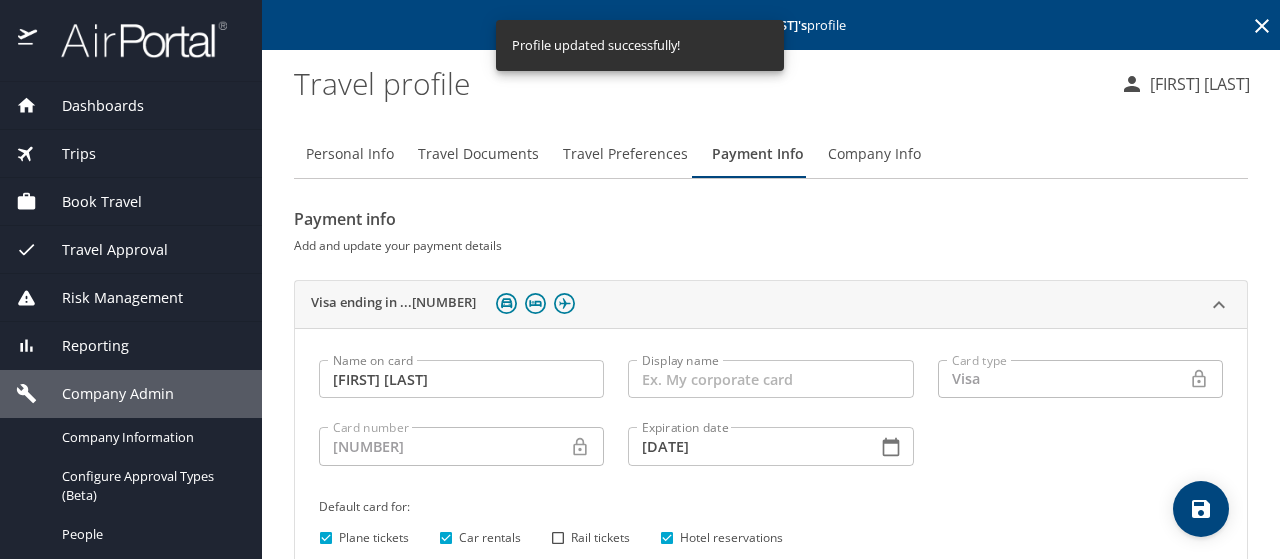 click 